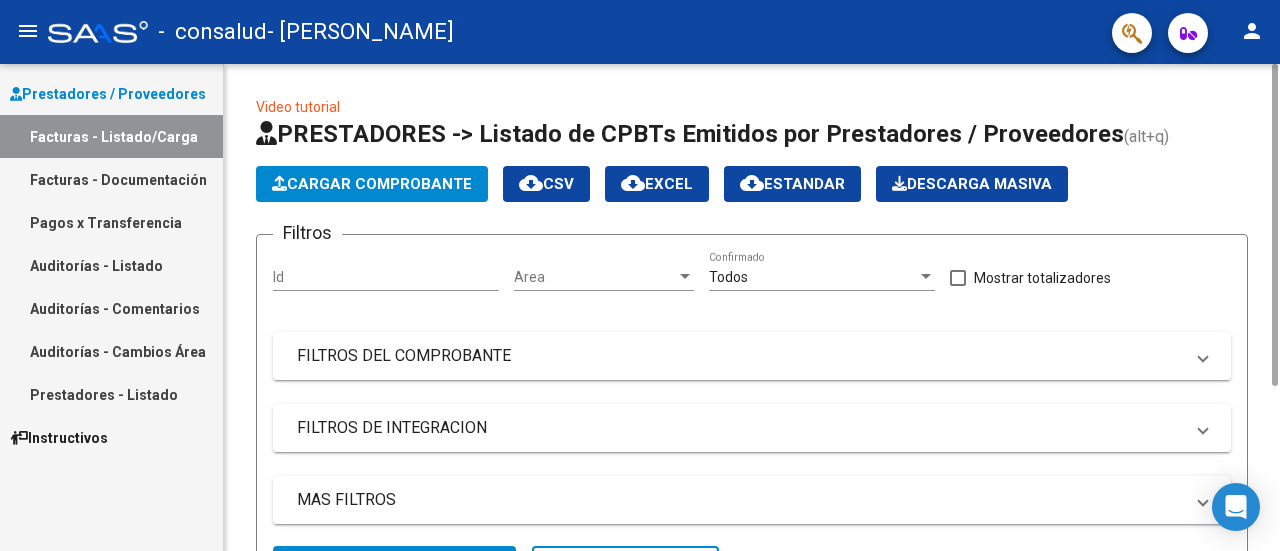 scroll, scrollTop: 0, scrollLeft: 0, axis: both 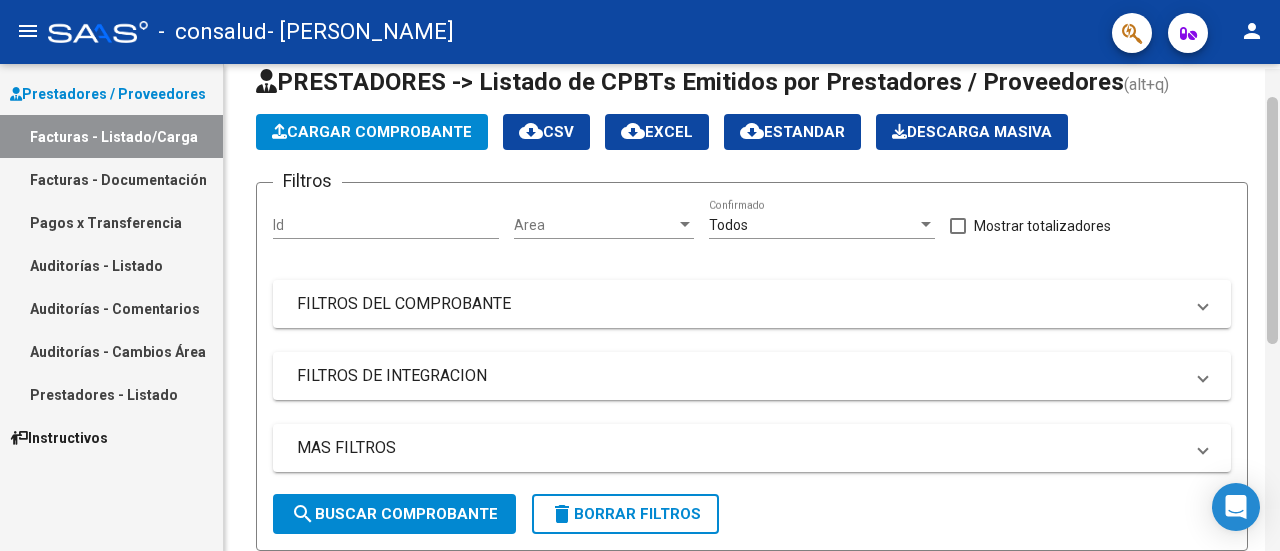 drag, startPoint x: 1268, startPoint y: 222, endPoint x: 1268, endPoint y: 295, distance: 73 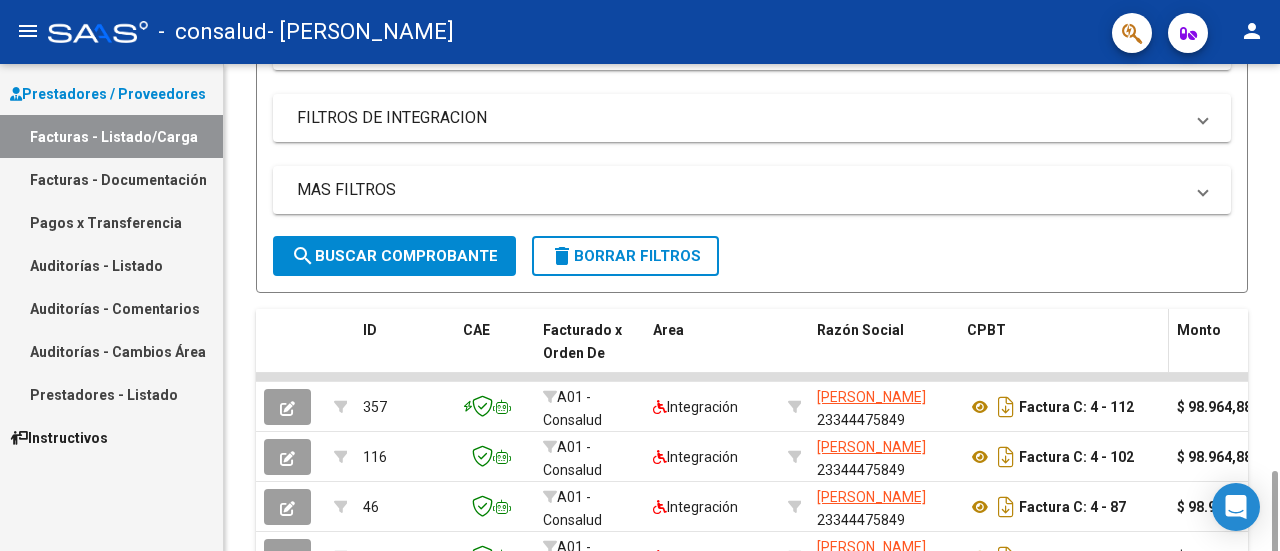 scroll, scrollTop: 476, scrollLeft: 0, axis: vertical 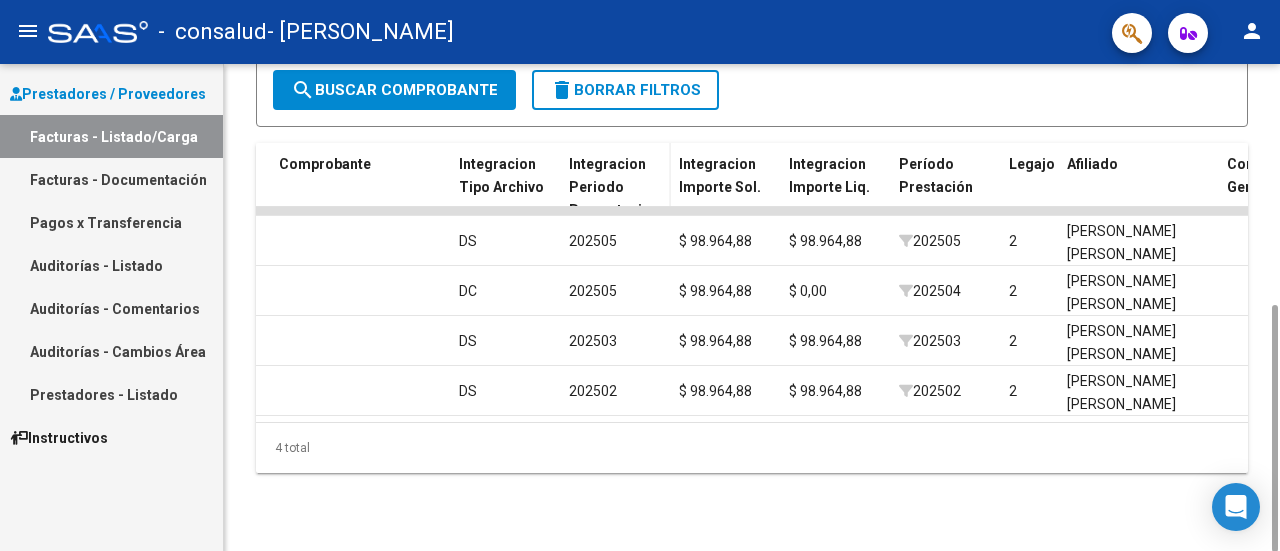 click on "Integracion Periodo Presentacion" 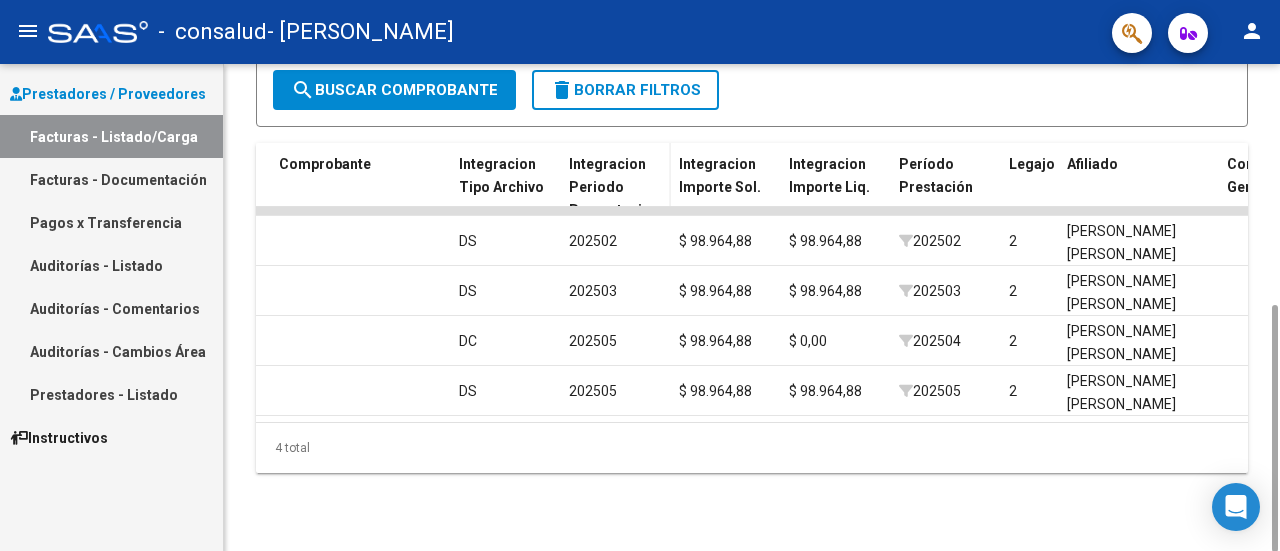 click on "Integracion Periodo Presentacion" 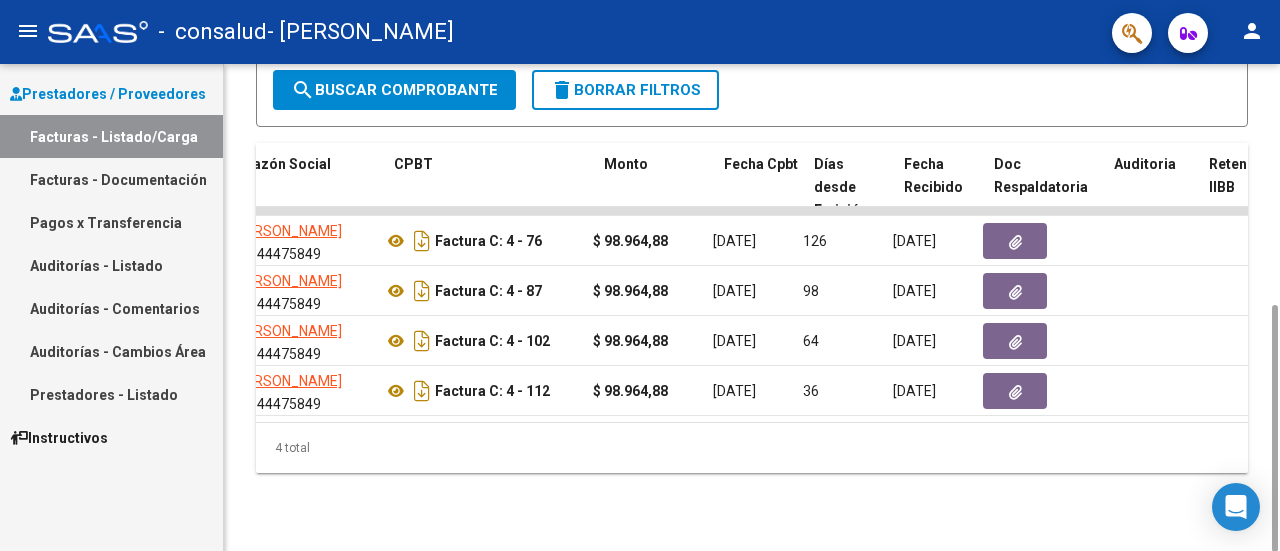 scroll, scrollTop: 0, scrollLeft: 573, axis: horizontal 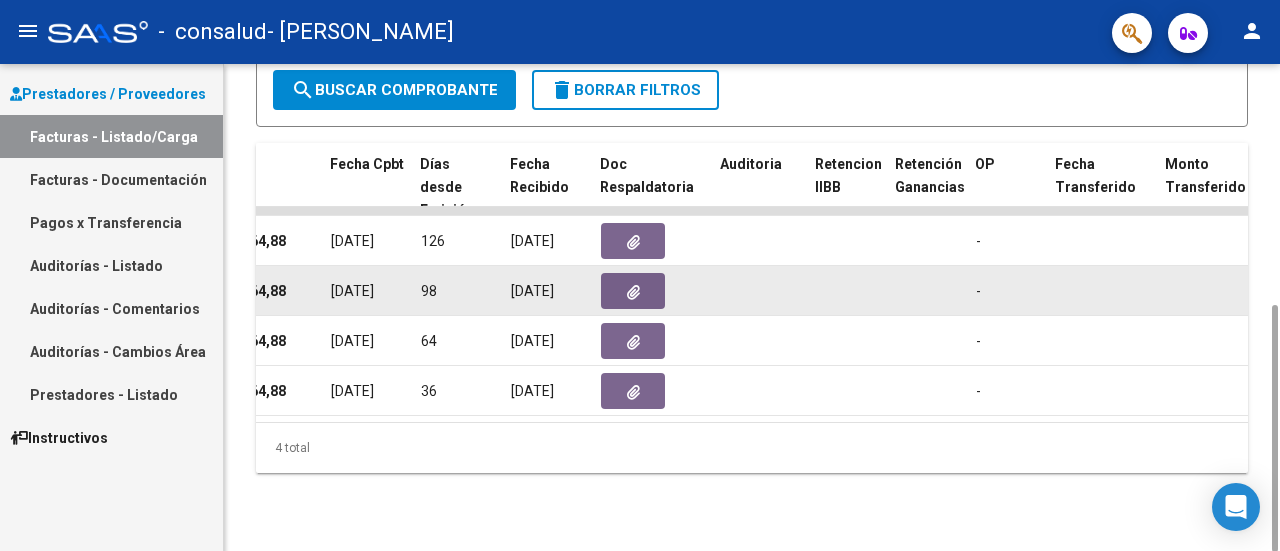 click 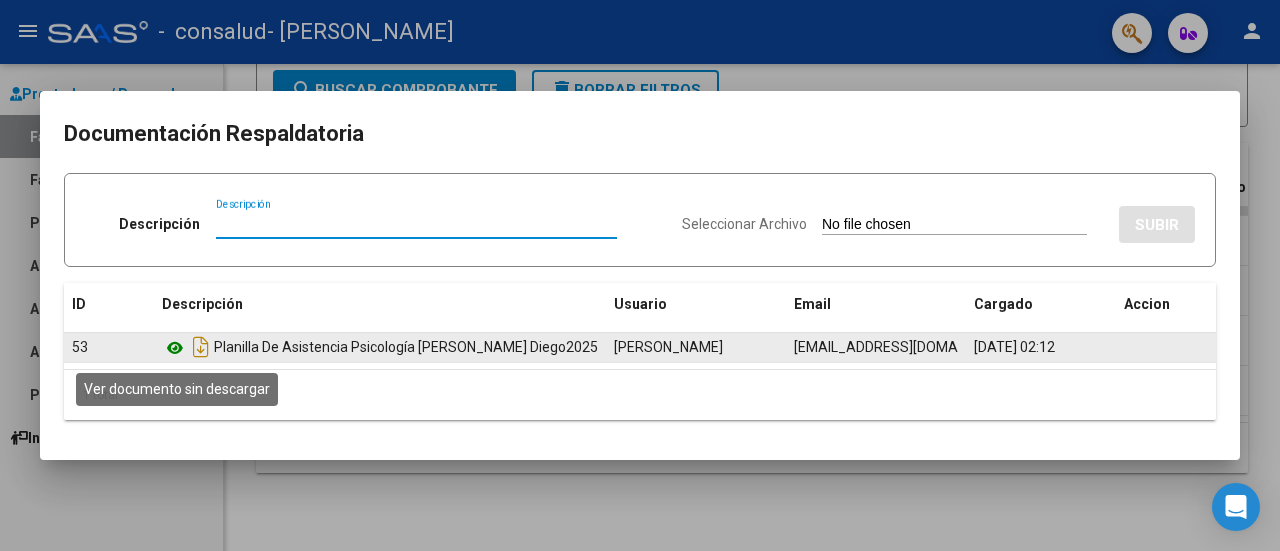 click 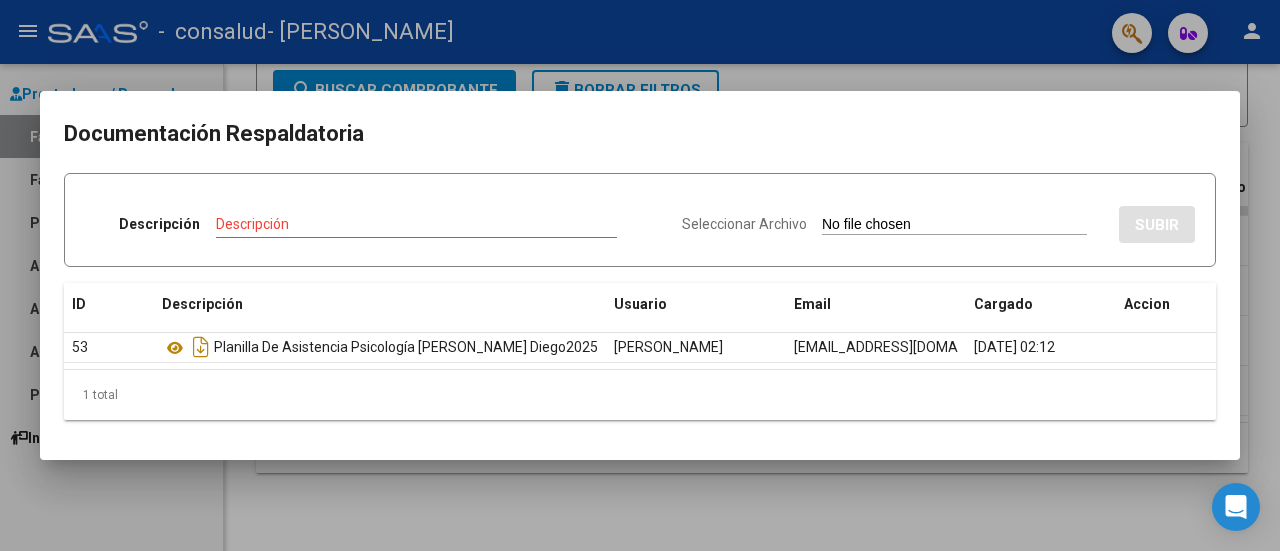 click at bounding box center [640, 275] 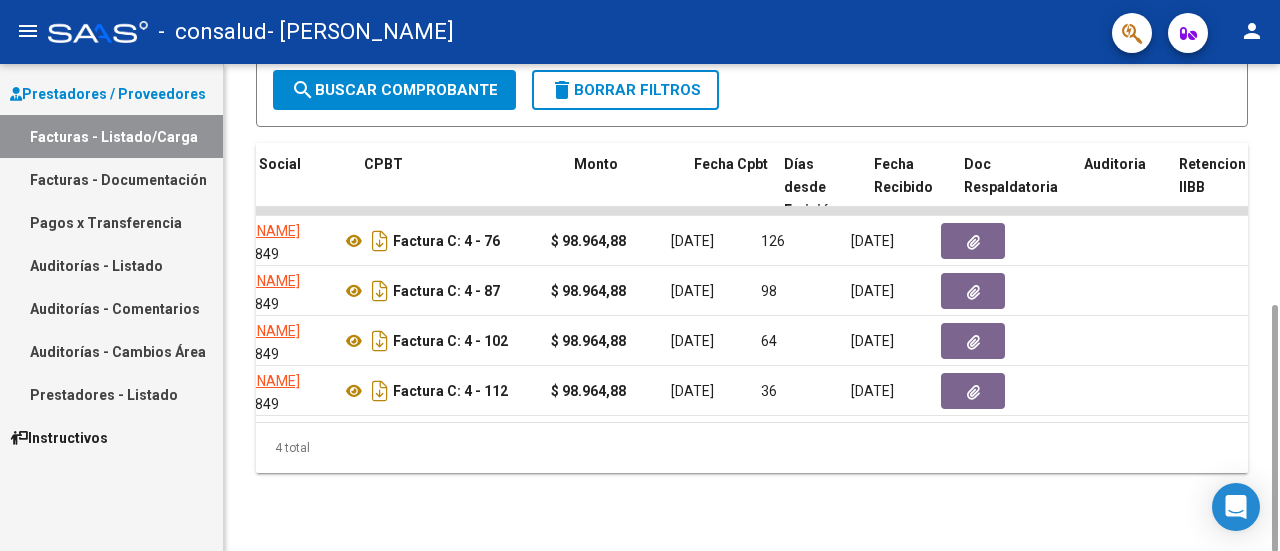 scroll, scrollTop: 0, scrollLeft: 602, axis: horizontal 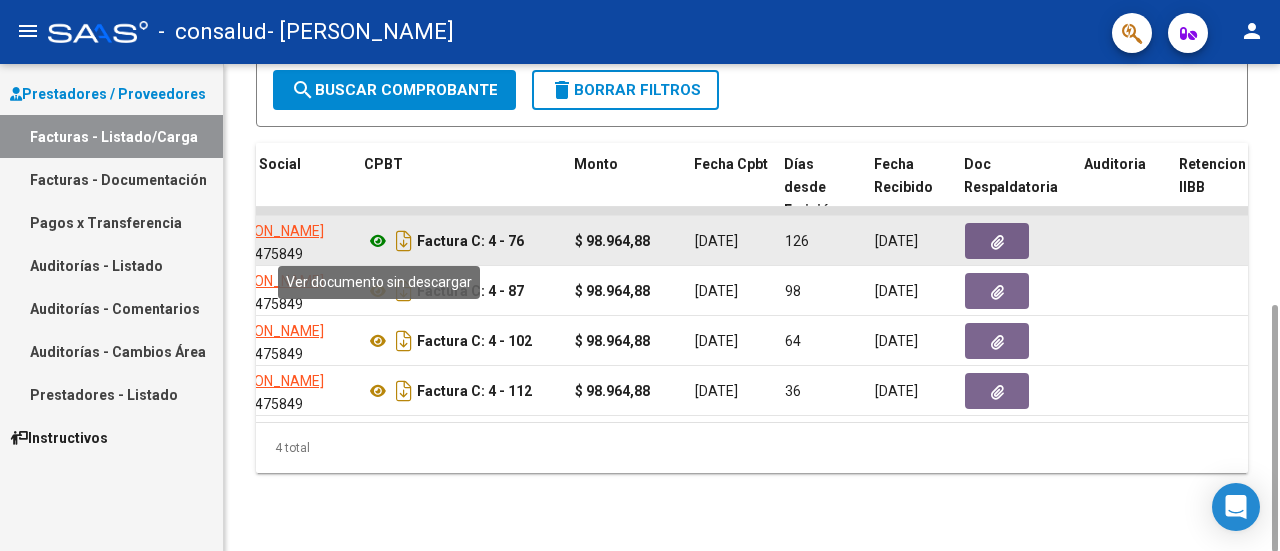 click 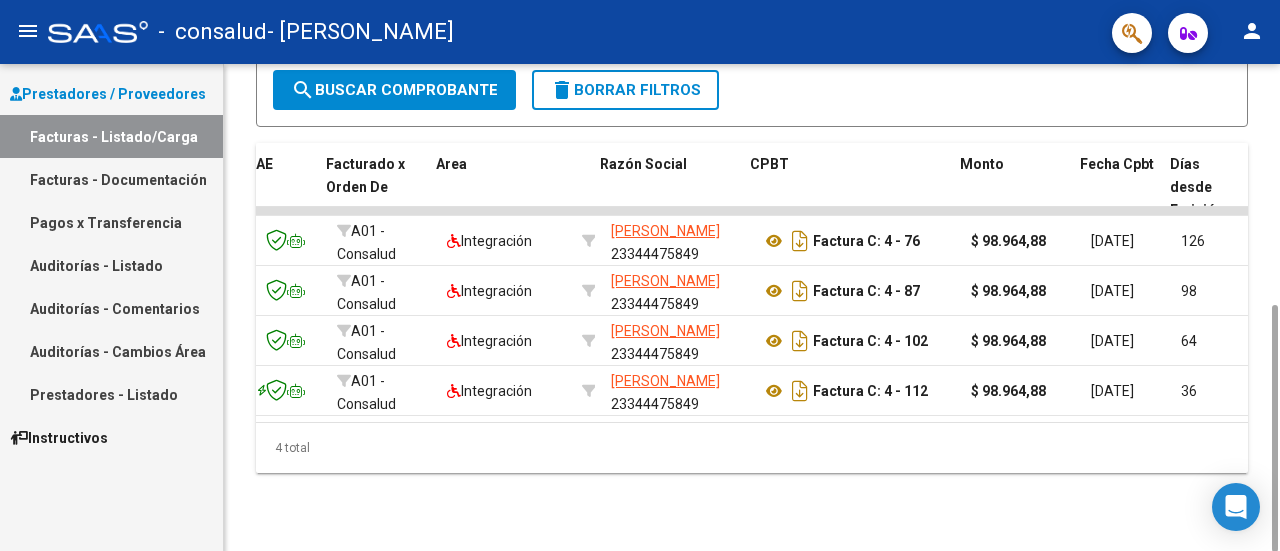 scroll, scrollTop: 0, scrollLeft: 238, axis: horizontal 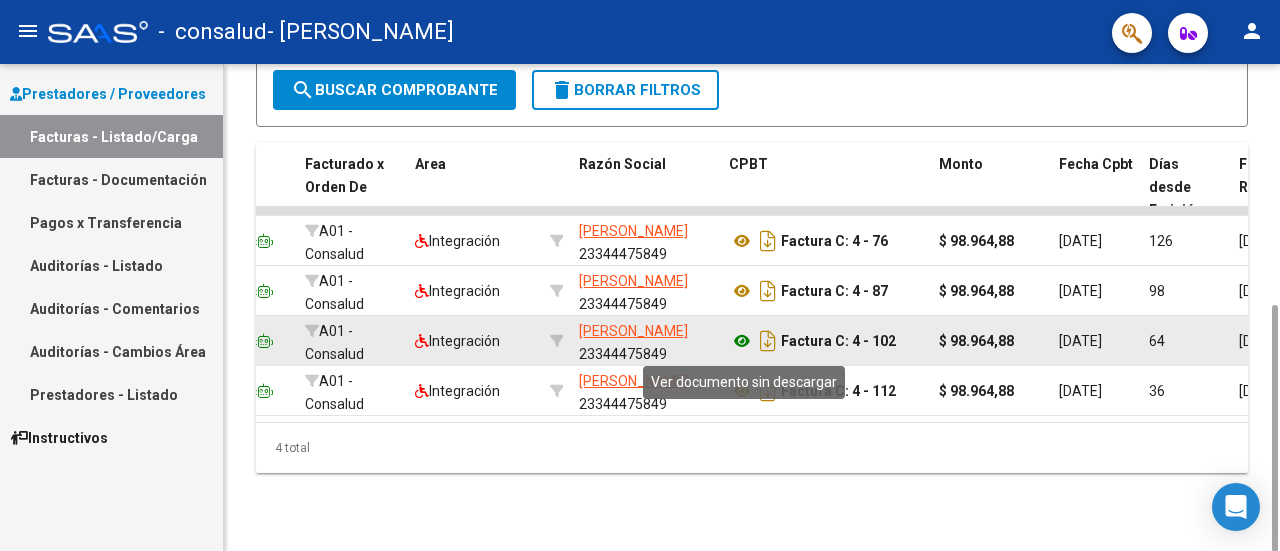 click 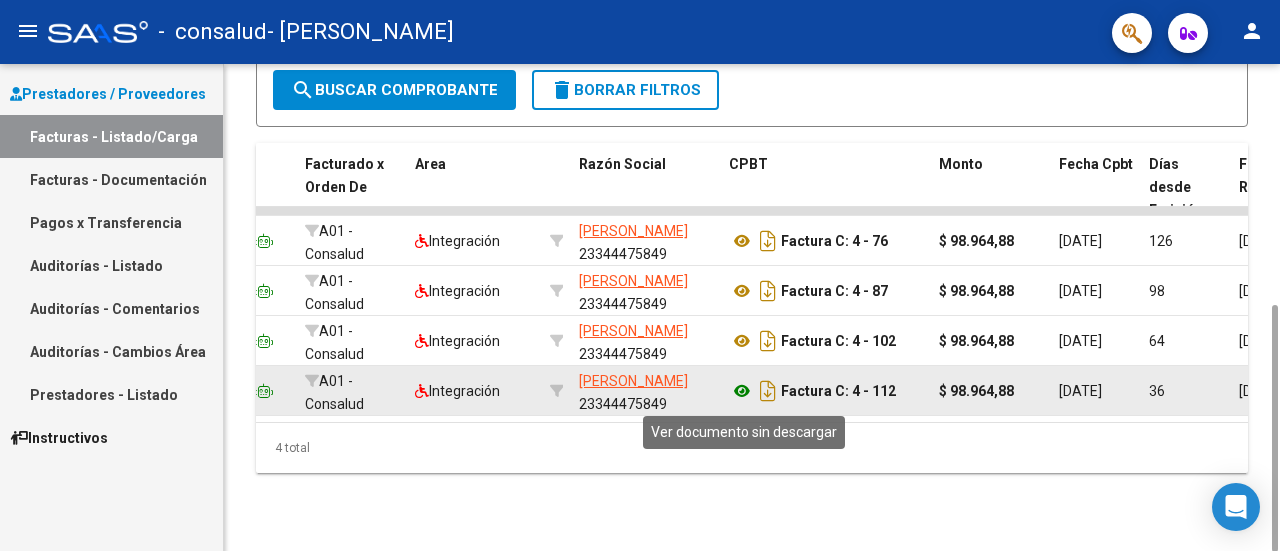 click 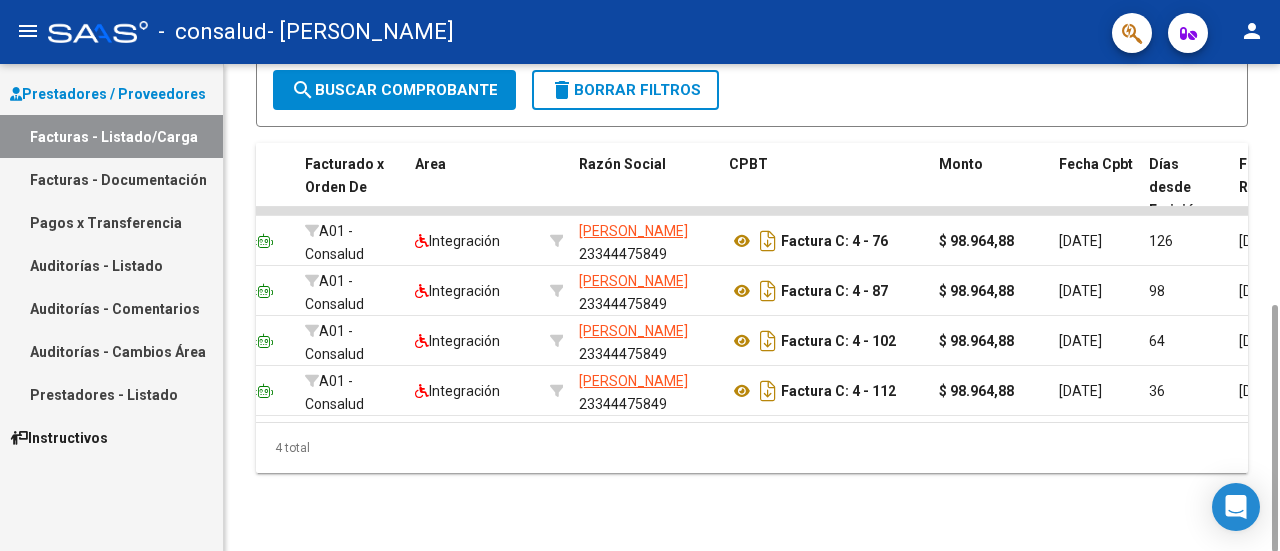 drag, startPoint x: 474, startPoint y: 437, endPoint x: 517, endPoint y: 438, distance: 43.011627 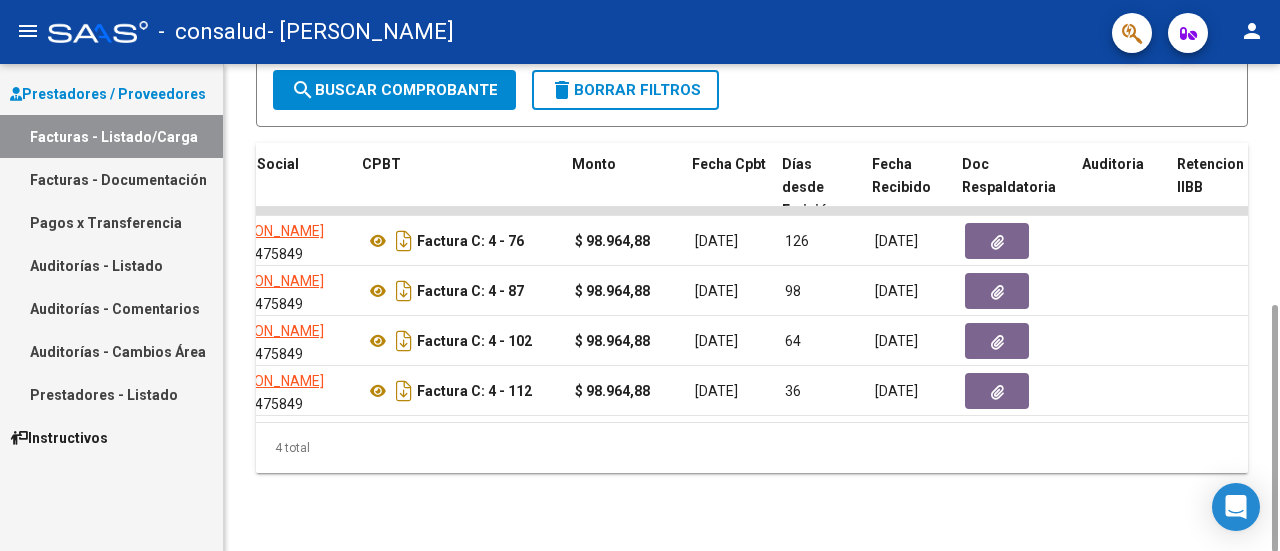scroll, scrollTop: 0, scrollLeft: 605, axis: horizontal 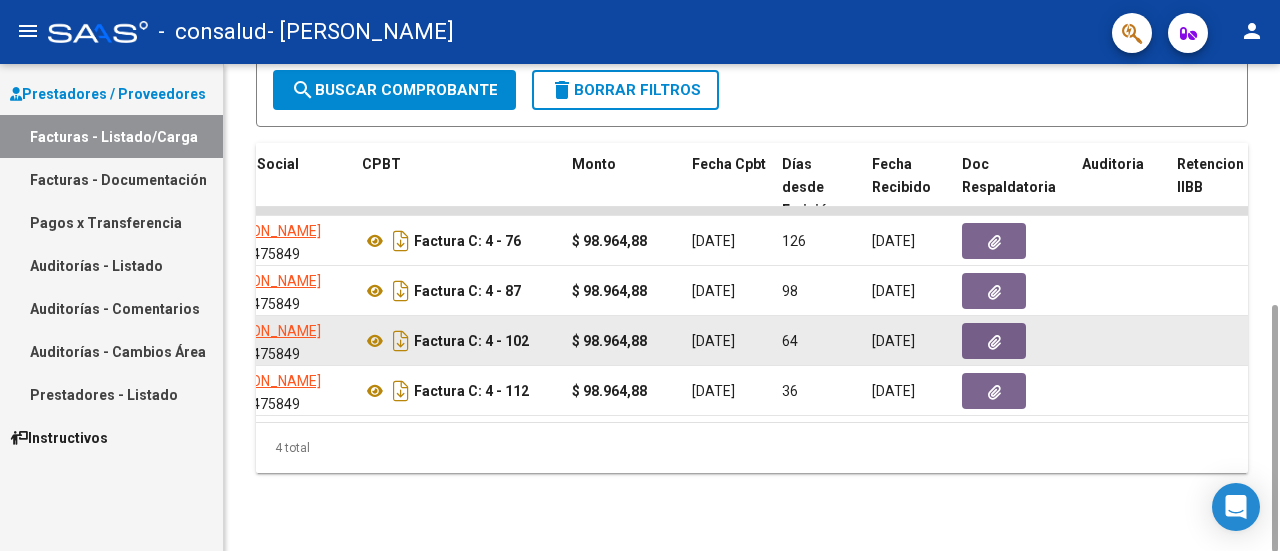 click 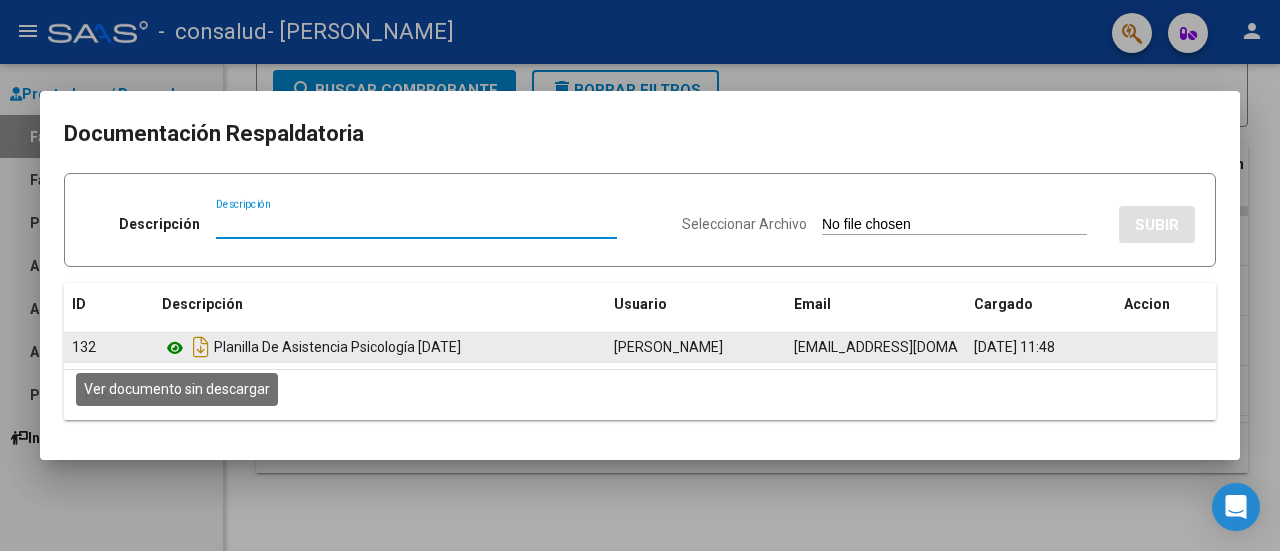 click 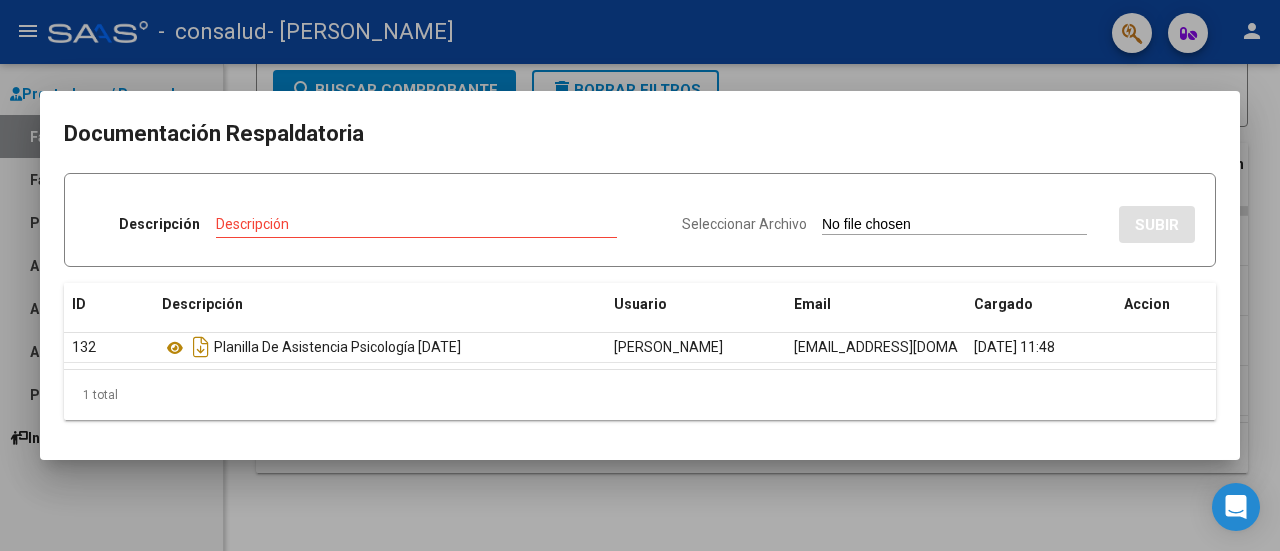 click at bounding box center [640, 275] 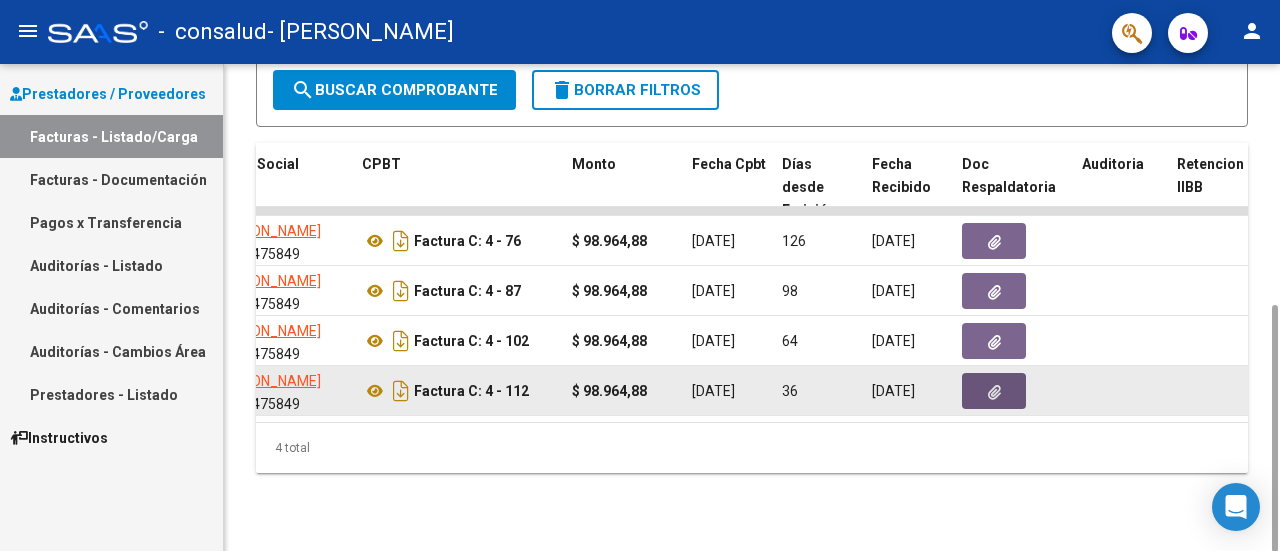 click 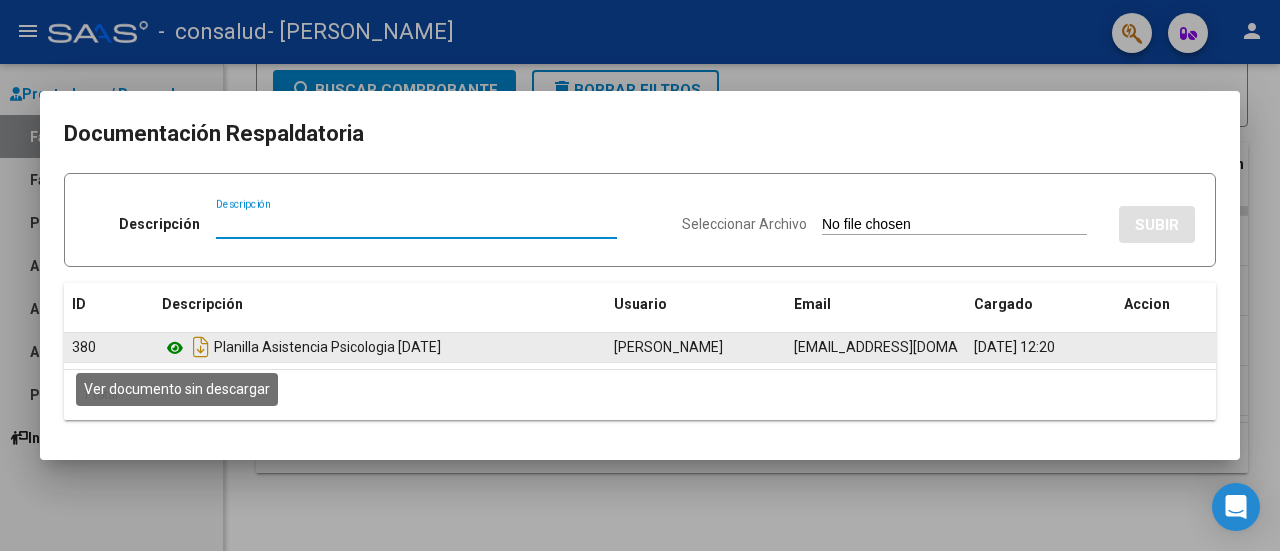 click 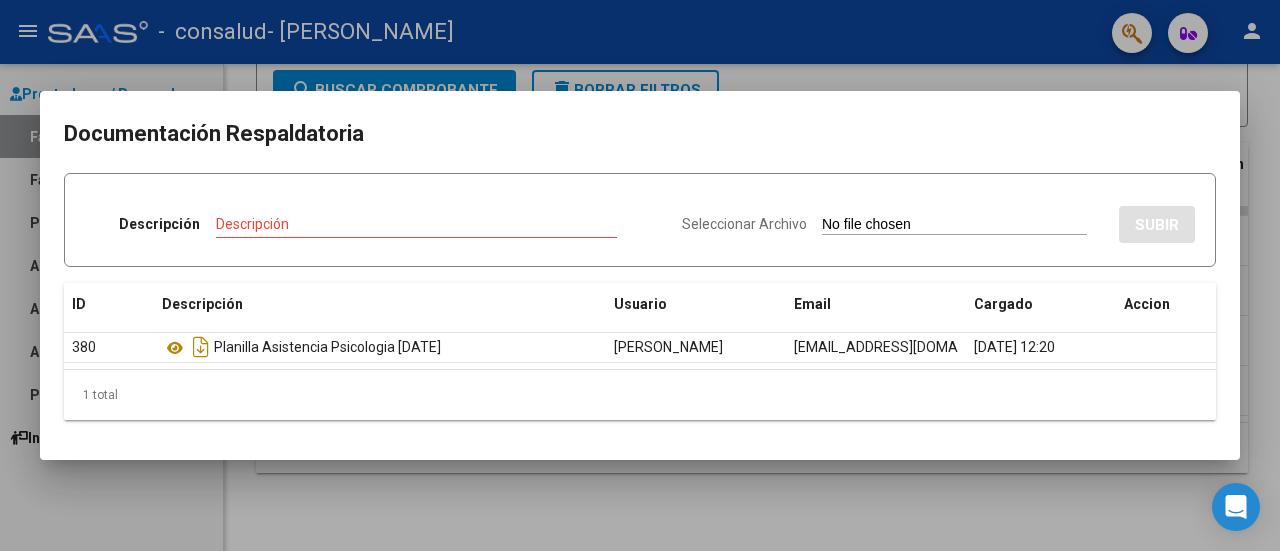 click at bounding box center (640, 275) 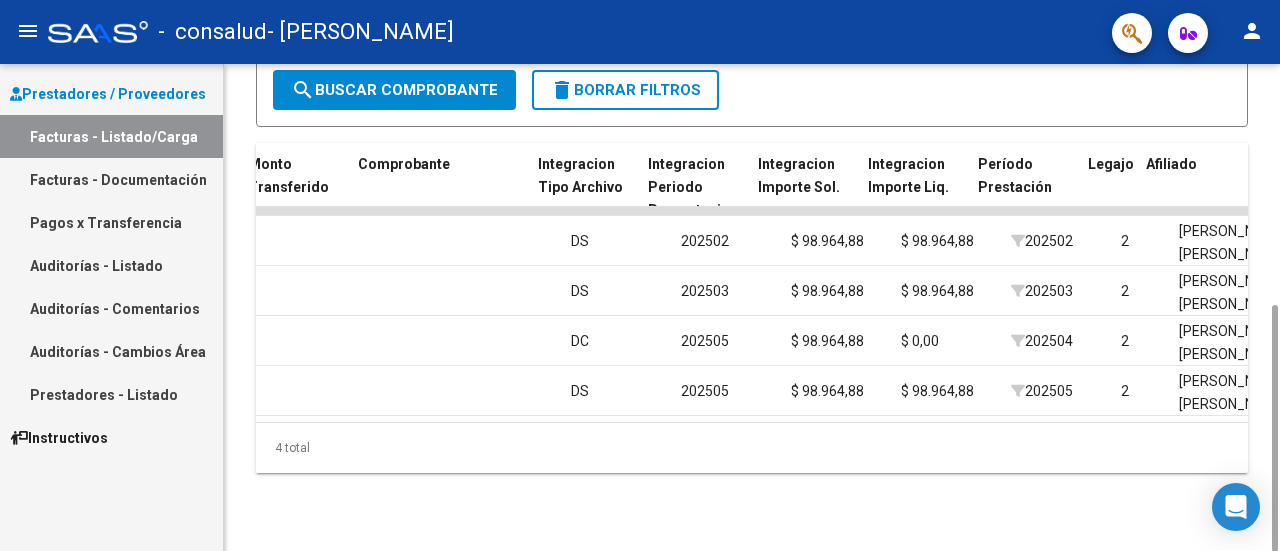scroll, scrollTop: 0, scrollLeft: 1892, axis: horizontal 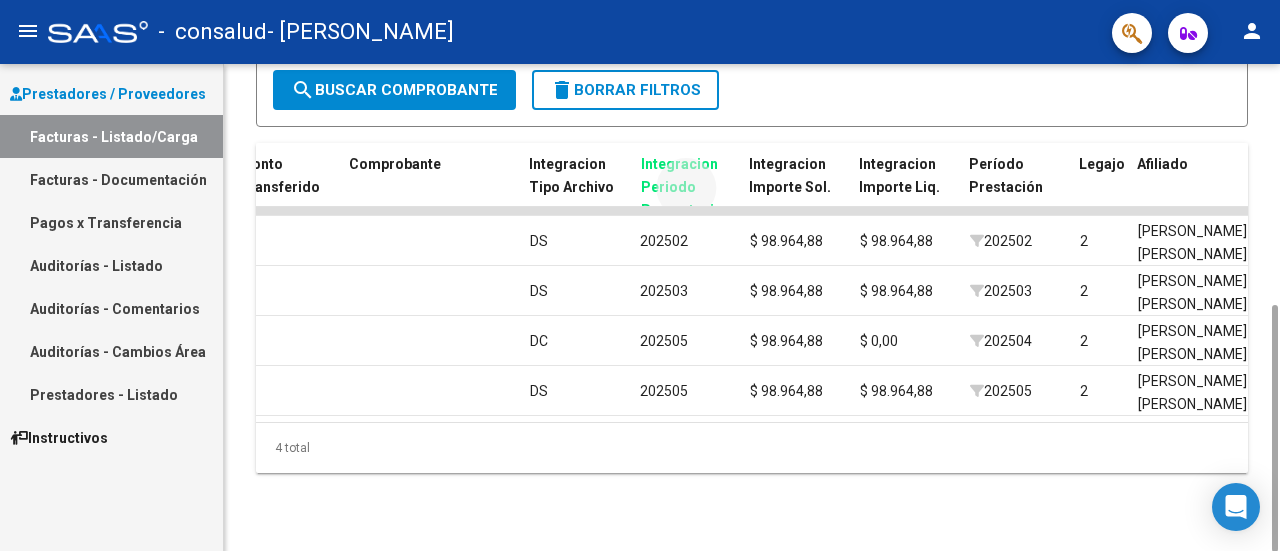 drag, startPoint x: 668, startPoint y: 181, endPoint x: 670, endPoint y: 158, distance: 23.086792 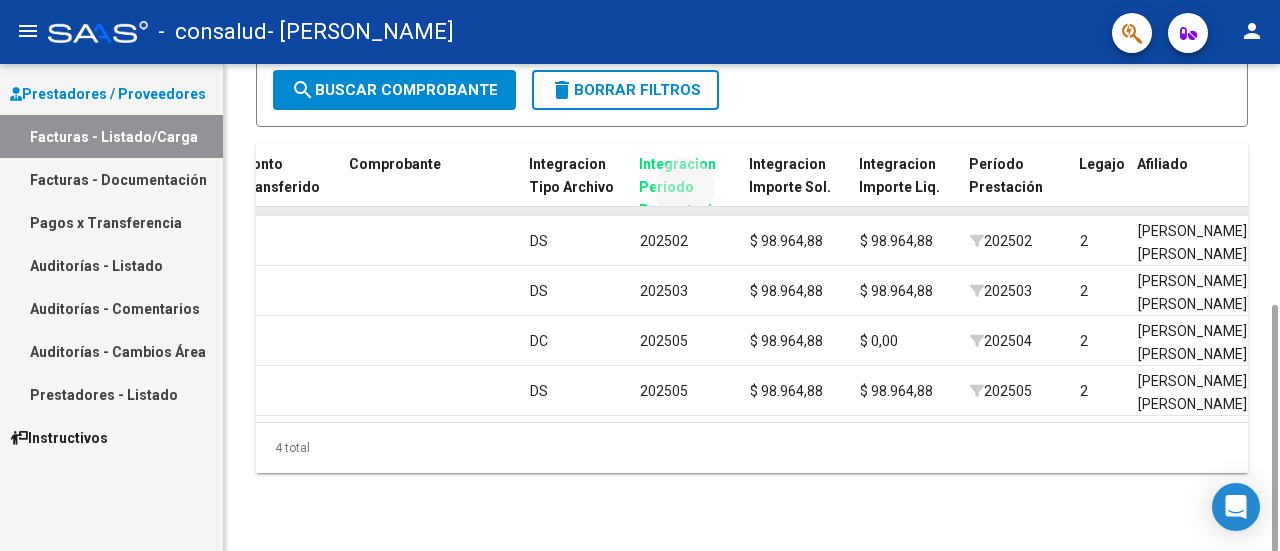 click on "ID CAE Facturado x Orden De Area Razón Social CPBT Monto Fecha Cpbt Días desde Emisión Fecha Recibido Doc Respaldatoria Auditoria Retencion IIBB Retención Ganancias OP Fecha Transferido Monto Transferido Comprobante Integracion Tipo Archivo Integracion Periodo Presentacion Integracion Importe Sol. Integracion Importe Liq. Período Prestación Legajo Afiliado Comentario Prestador / Gerenciador Comentario Obra Social Fecha Vencimiento Fecha Confimado Creado Usuario Confirmado Por Email
12  A01 - Consalud  Integración [PERSON_NAME]    23344475849   Factura C: 4 - 76  $ 98.964,88 [DATE] 126 [DATE]  -     DS 202502 $ 98.964,88 $ 98.964,88  202502  2 [PERSON_NAME] [PERSON_NAME] 20451350855 [DATE] [DATE] [PERSON_NAME] [PERSON_NAME] [EMAIL_ADDRESS][DOMAIN_NAME]
46  A01 - Consalud  Integración [PERSON_NAME]    23344475849   Factura C: 4 - 87  $ 98.964,88 [DATE] 98 [DATE]  -     DS 202503 $ 98.964,88 $ 98.964,88  202503  2 [DATE] [DATE]" 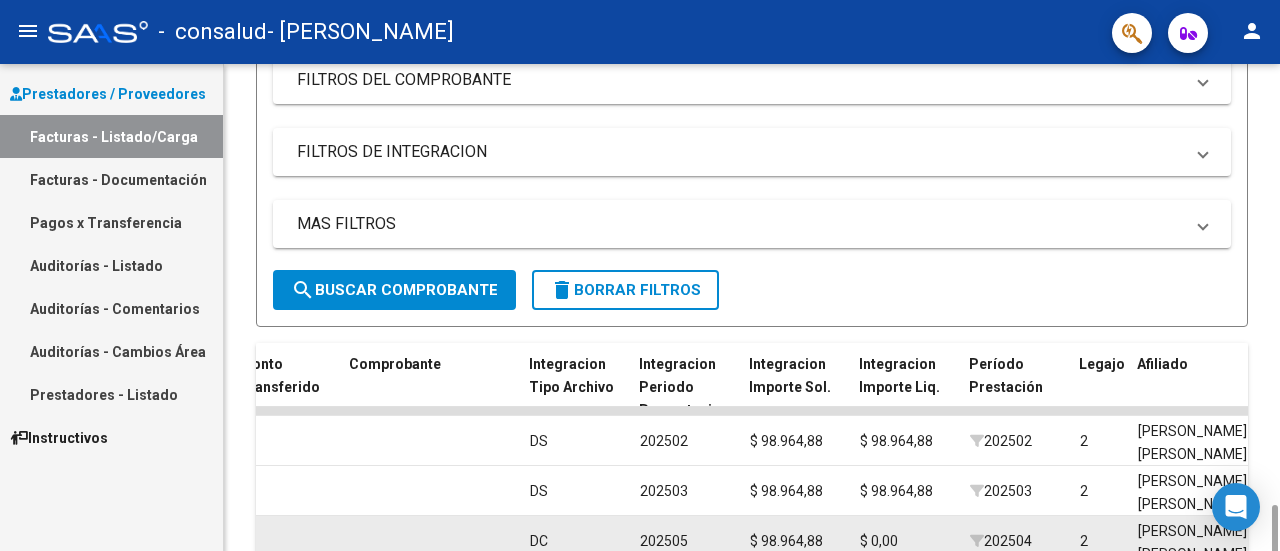 scroll, scrollTop: 476, scrollLeft: 0, axis: vertical 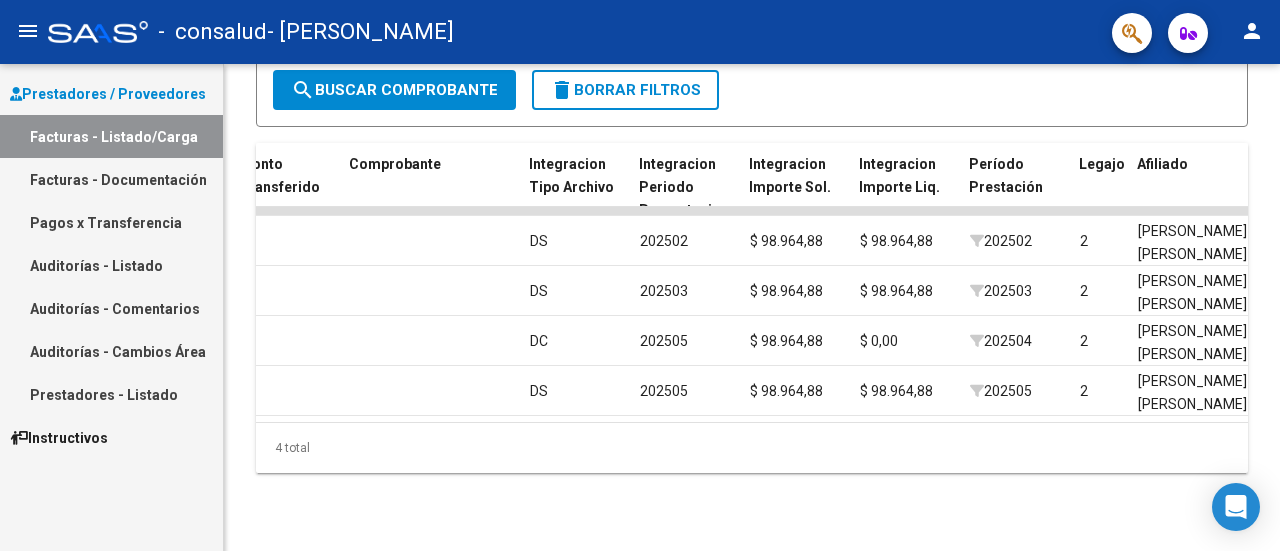 click on "menu -   consalud   - [PERSON_NAME] person" 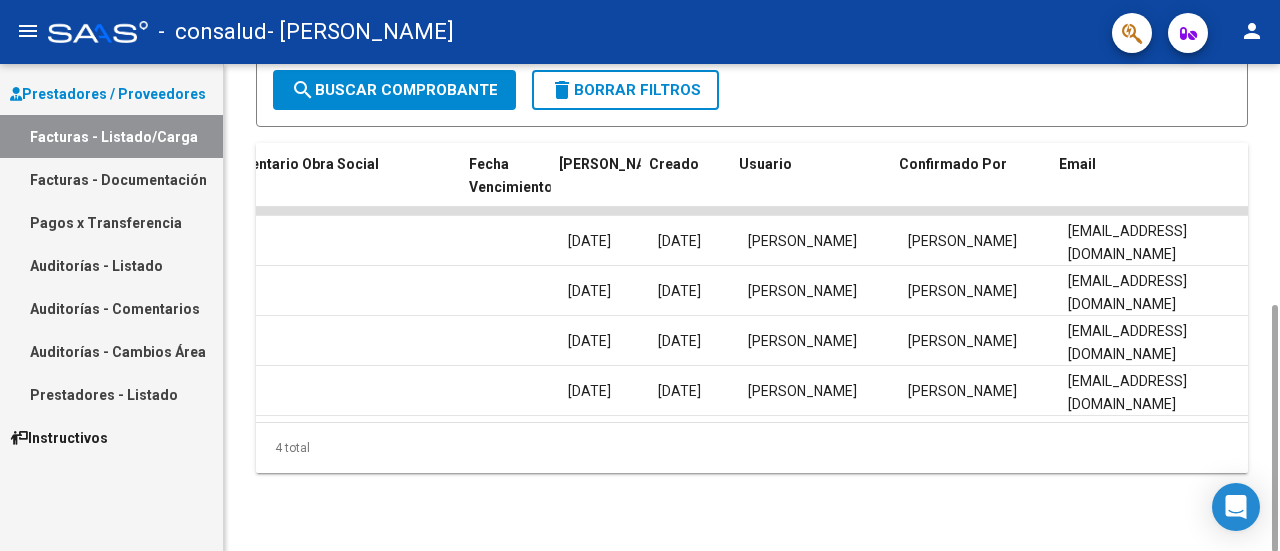 scroll, scrollTop: 0, scrollLeft: 3224, axis: horizontal 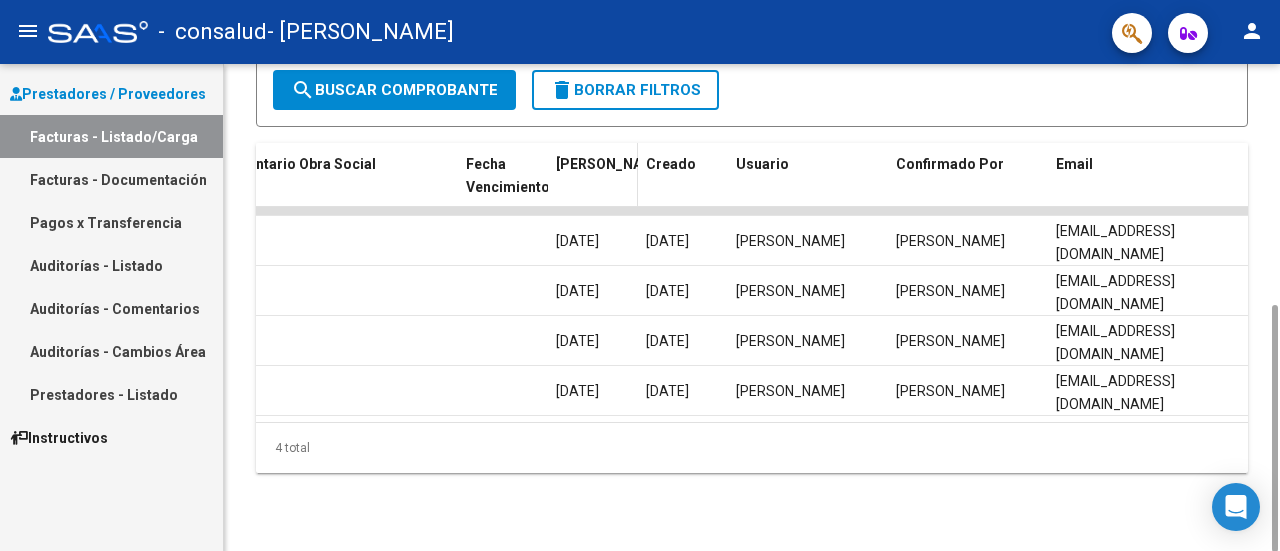click on "[PERSON_NAME]" 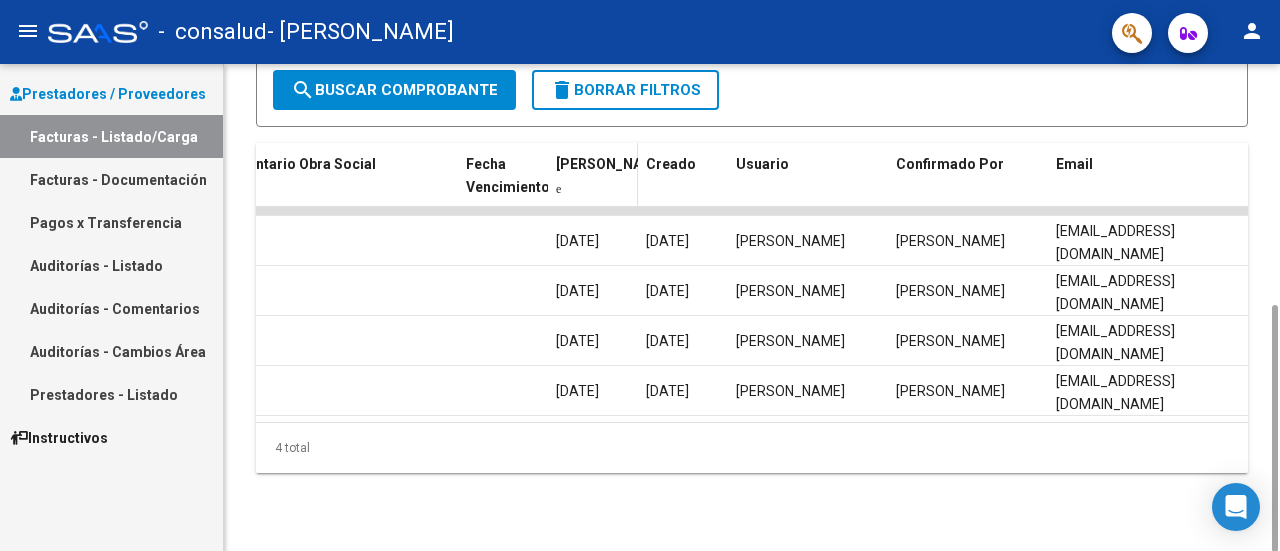 click on "[PERSON_NAME]" 